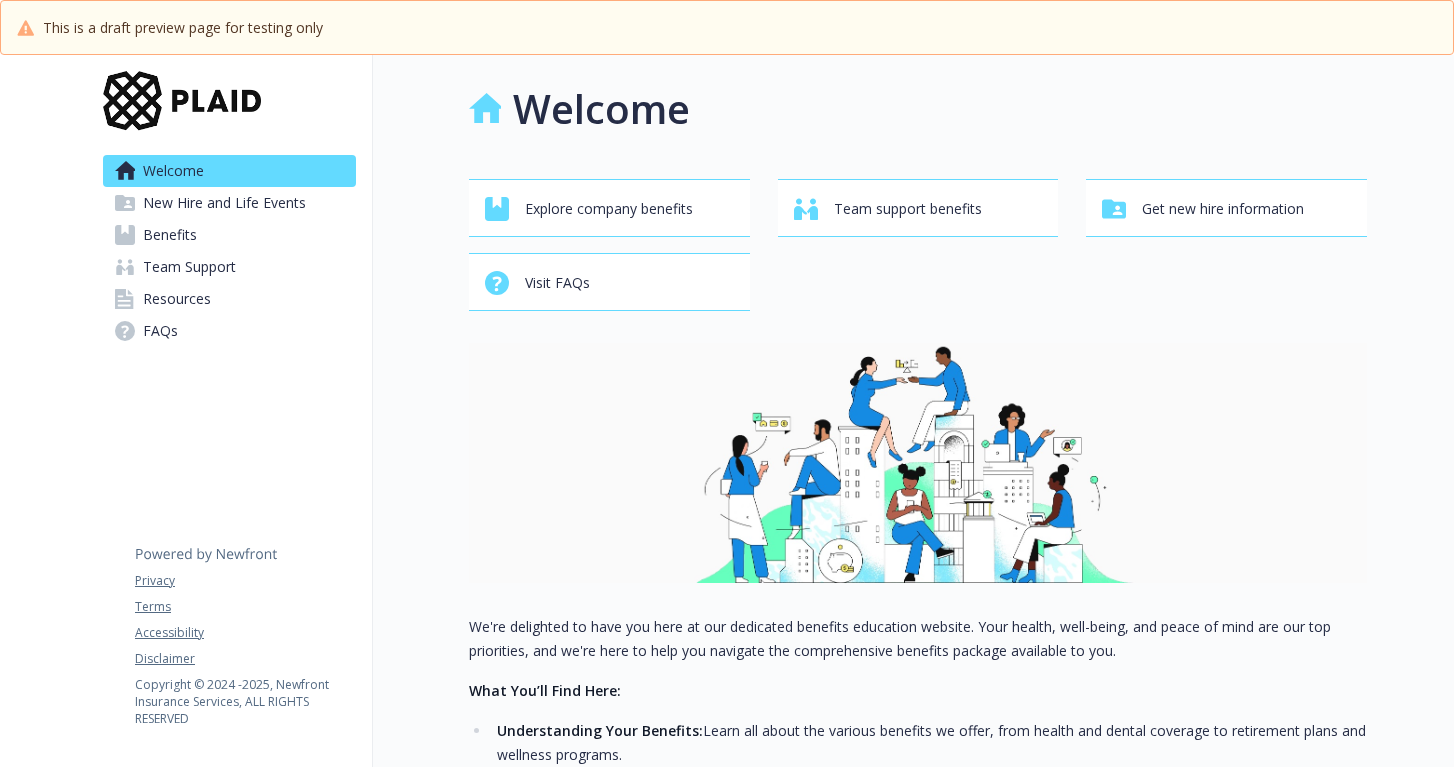 scroll, scrollTop: 0, scrollLeft: 0, axis: both 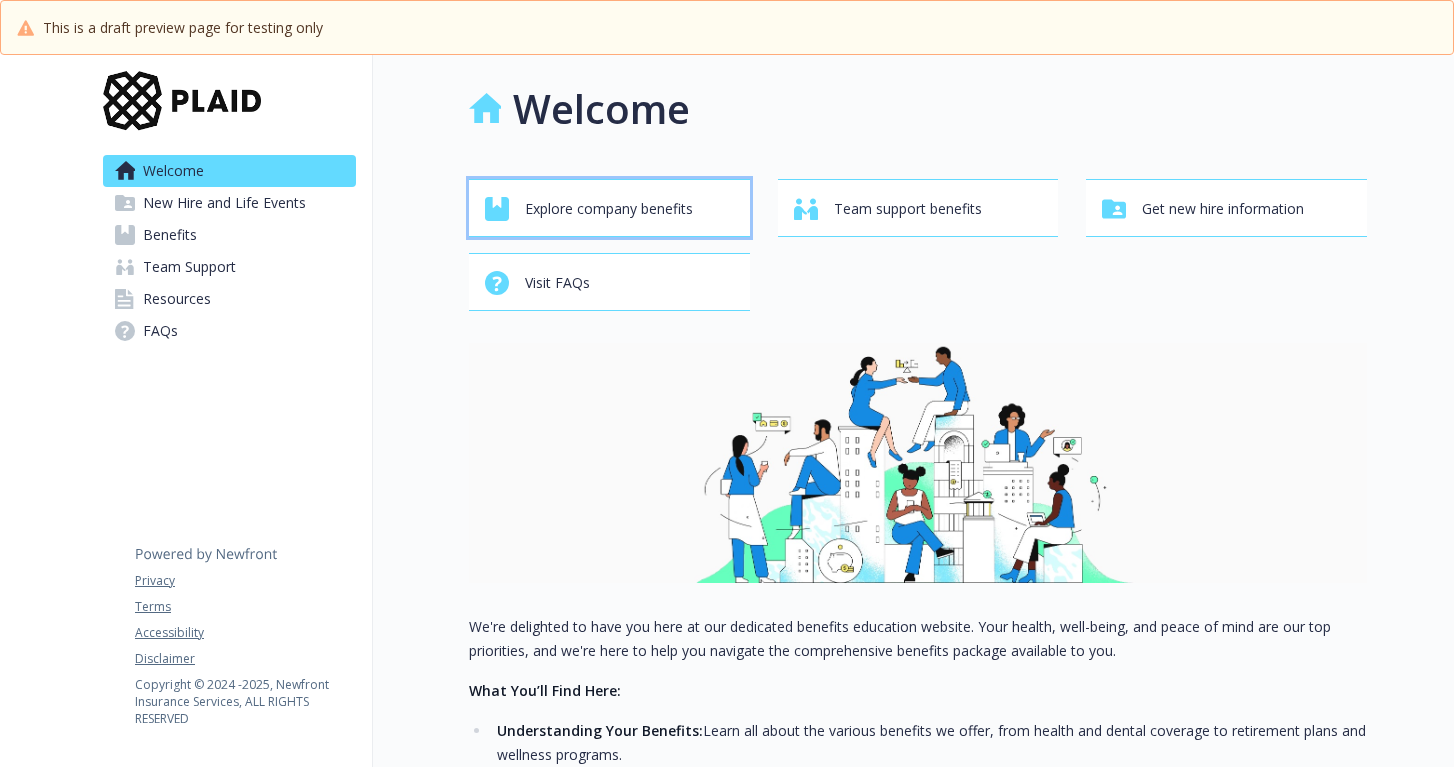 click on "Explore company benefits" at bounding box center [609, 209] 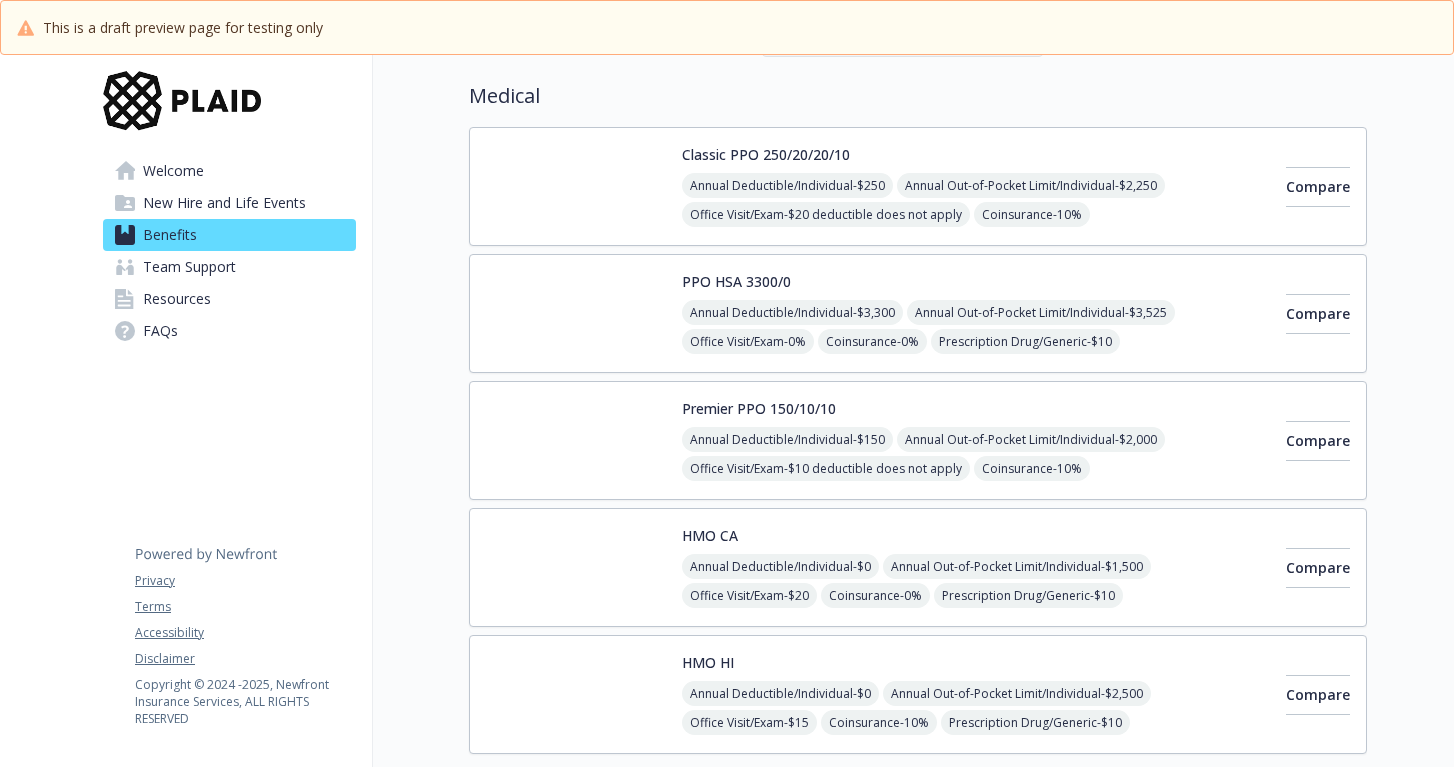 scroll, scrollTop: 67, scrollLeft: 0, axis: vertical 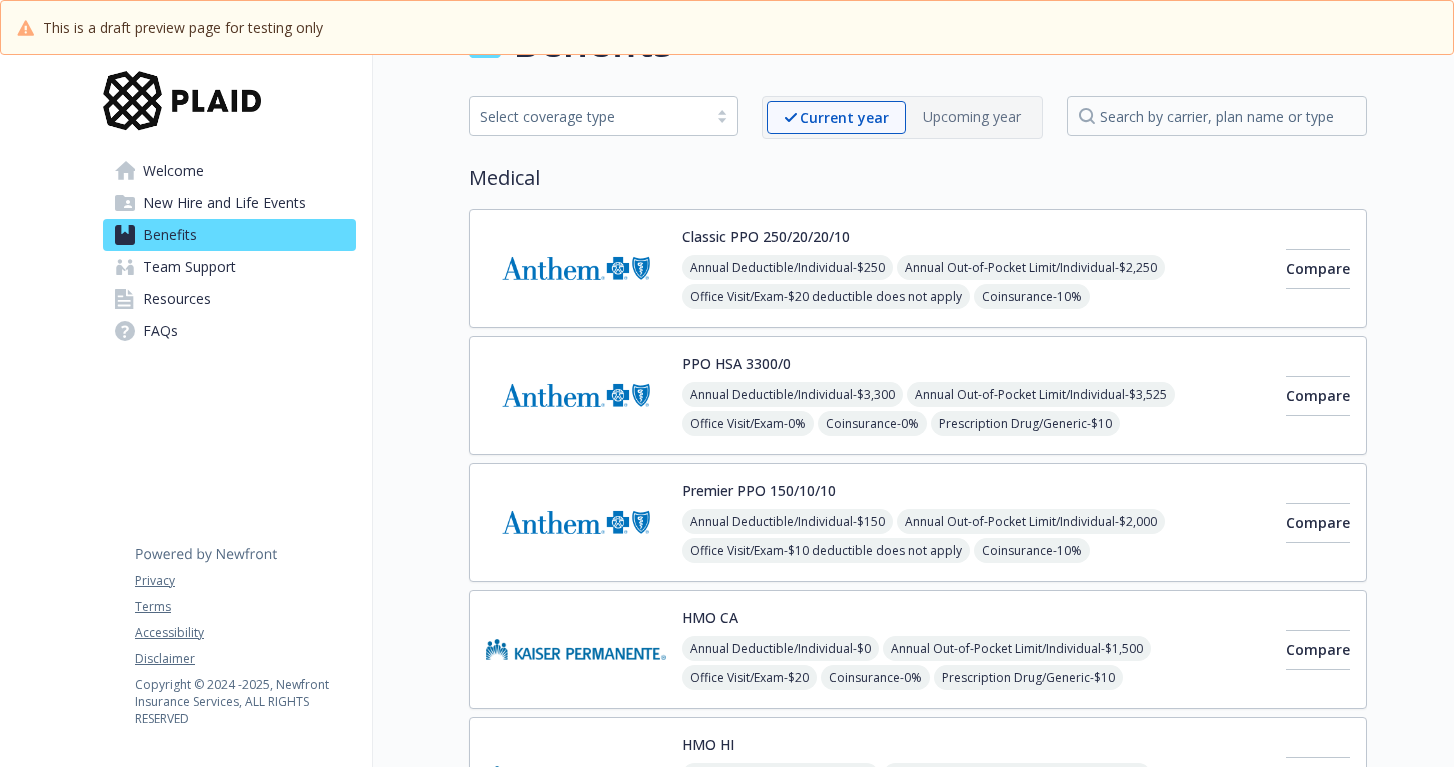 click at bounding box center (576, 395) 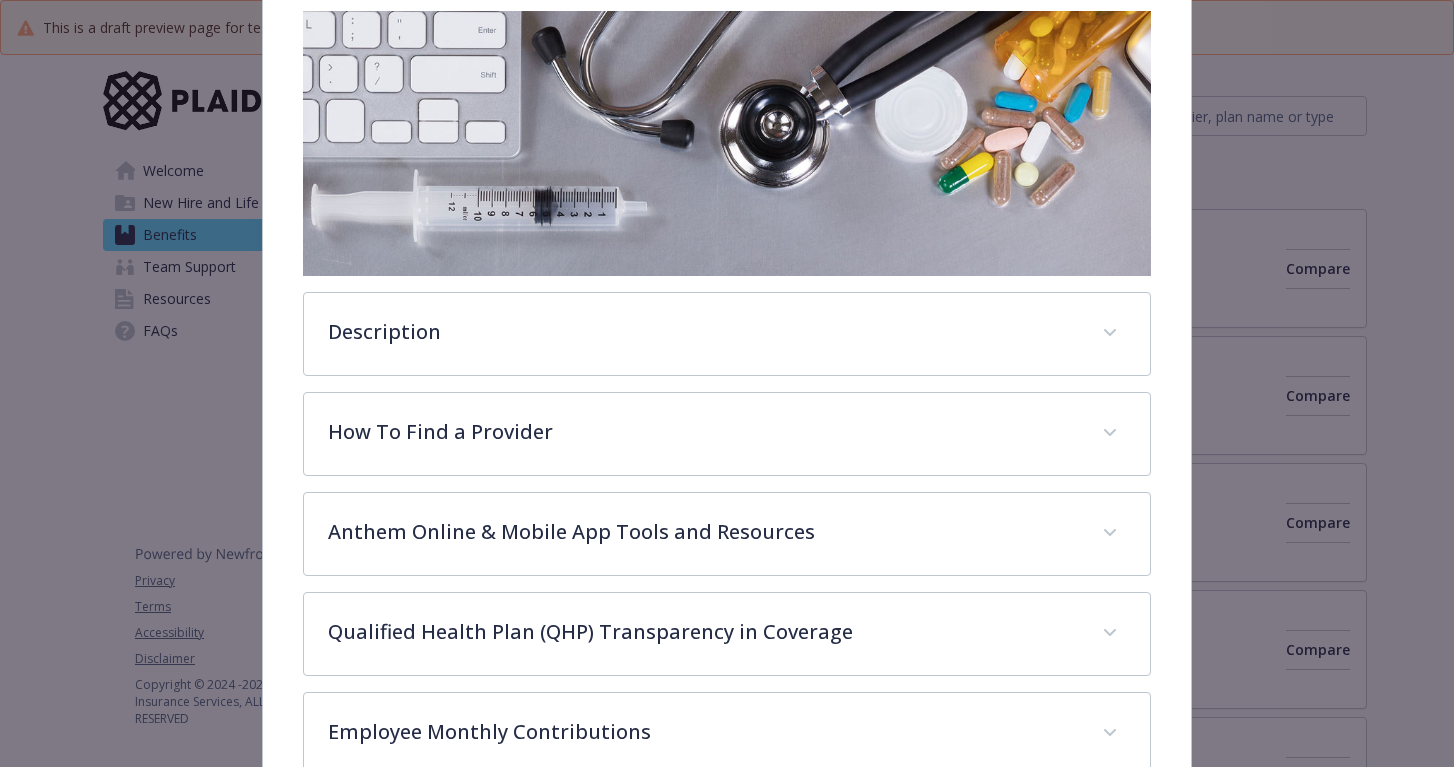 scroll, scrollTop: 0, scrollLeft: 0, axis: both 